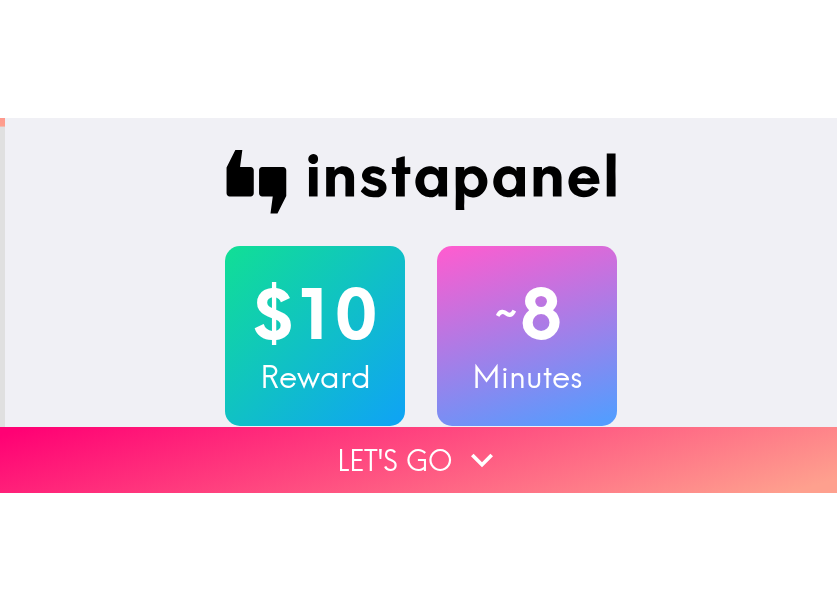 scroll, scrollTop: 0, scrollLeft: 0, axis: both 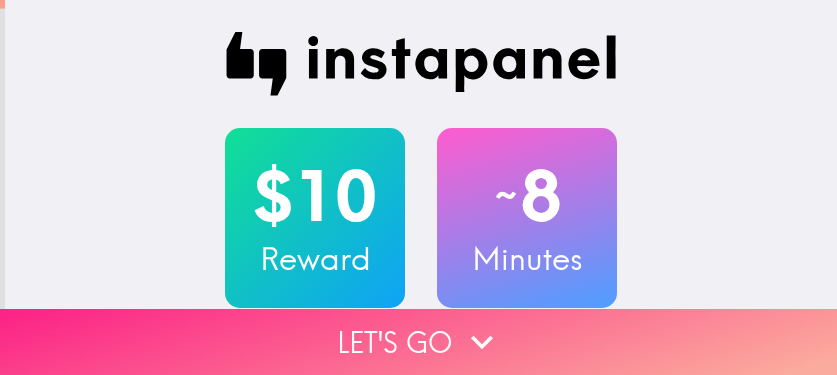drag, startPoint x: 470, startPoint y: 321, endPoint x: 480, endPoint y: 322, distance: 10.049875 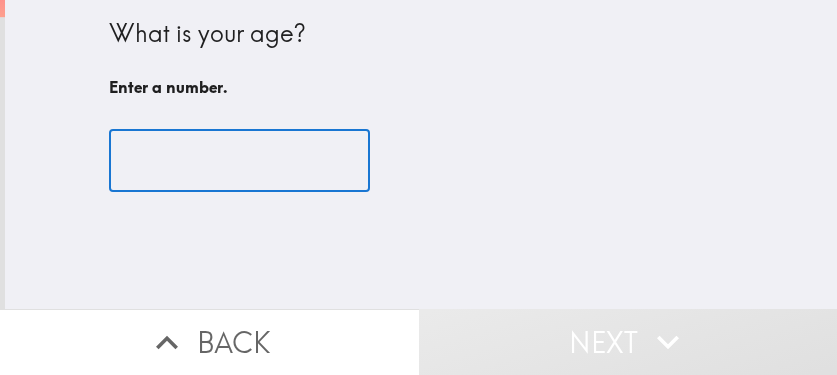 click at bounding box center (239, 161) 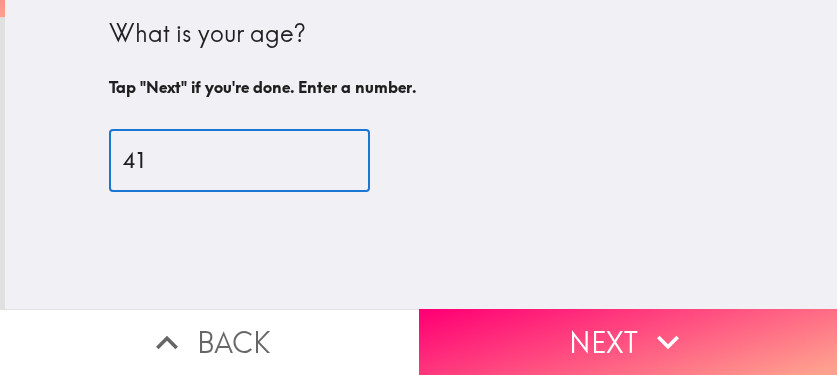 type on "41" 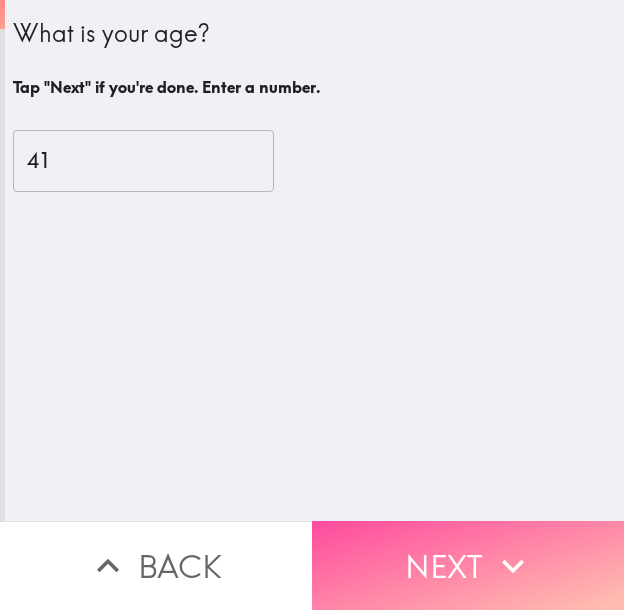 click on "Next" at bounding box center [468, 565] 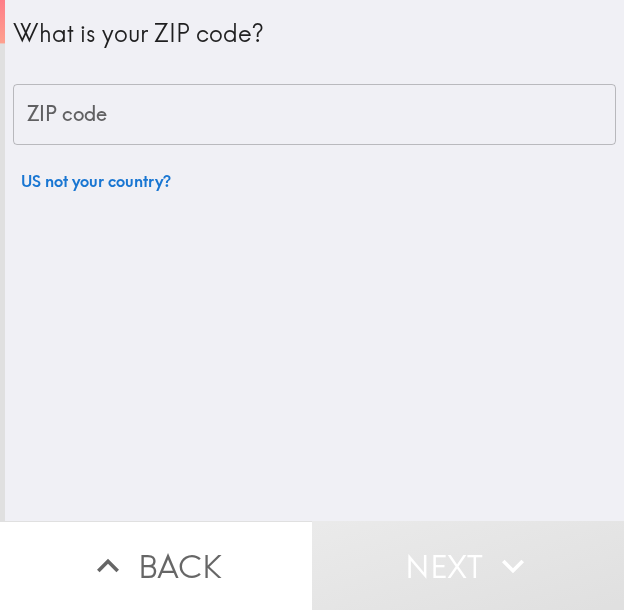 click on "ZIP code" at bounding box center [314, 115] 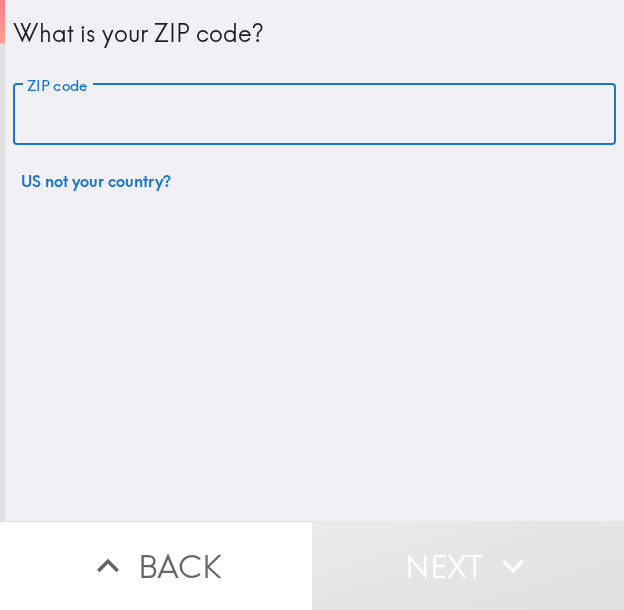 paste on "11428" 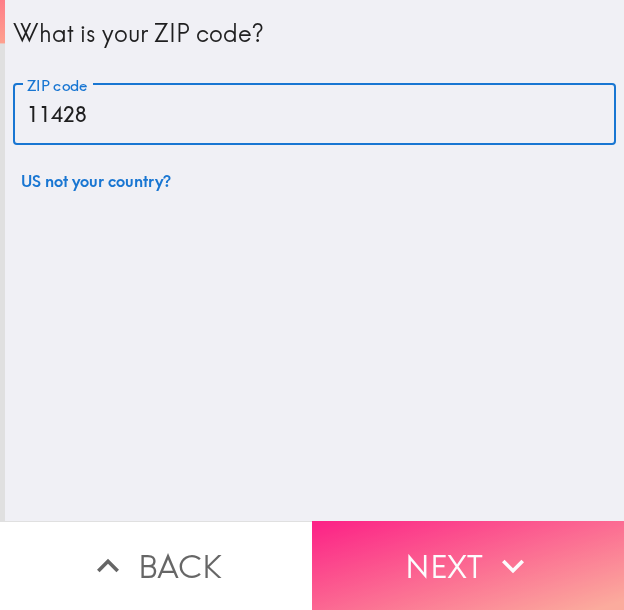 type on "11428" 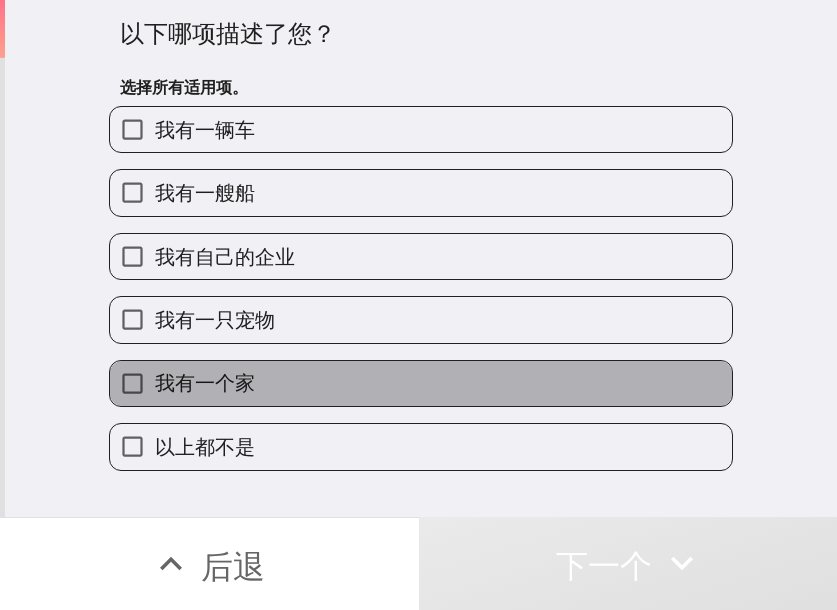 click on "我有一个家" at bounding box center (421, 383) 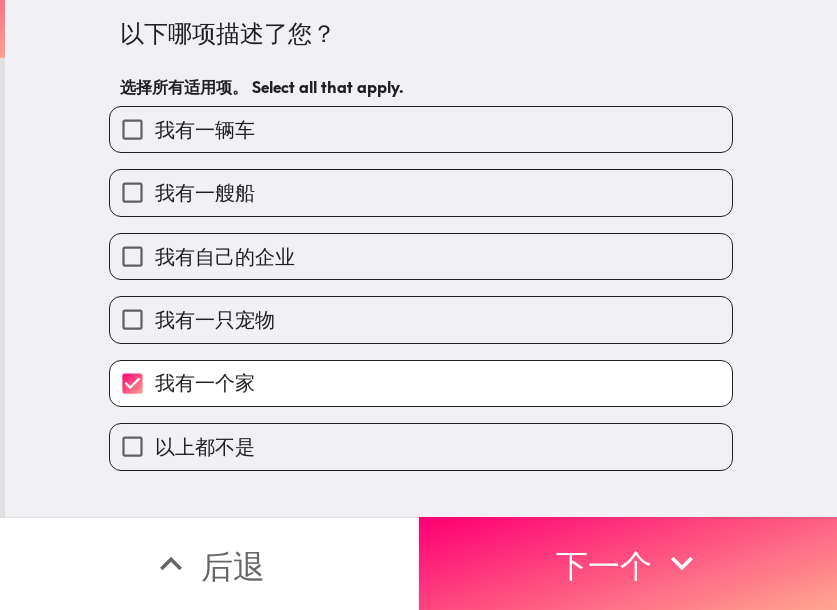 click on "我有一只宠物" at bounding box center [421, 319] 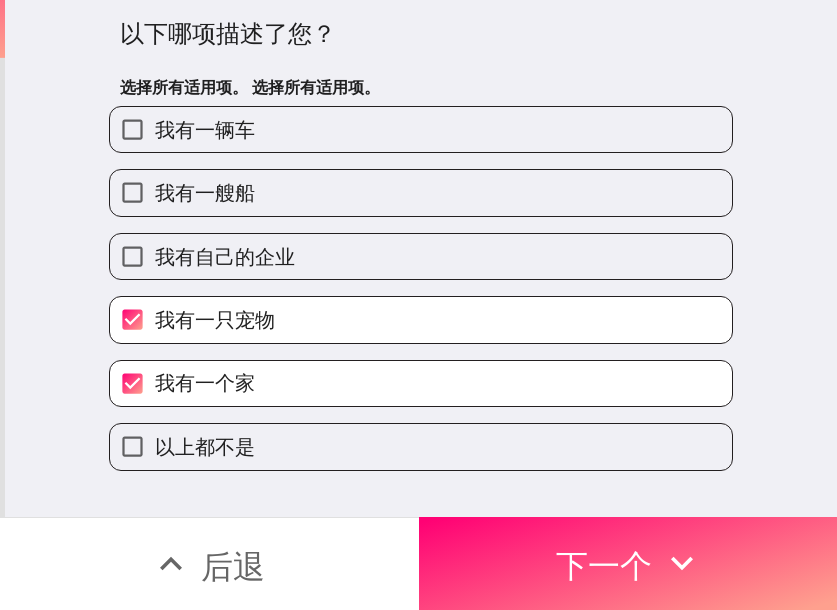 click on "我有自己的企业" at bounding box center (421, 256) 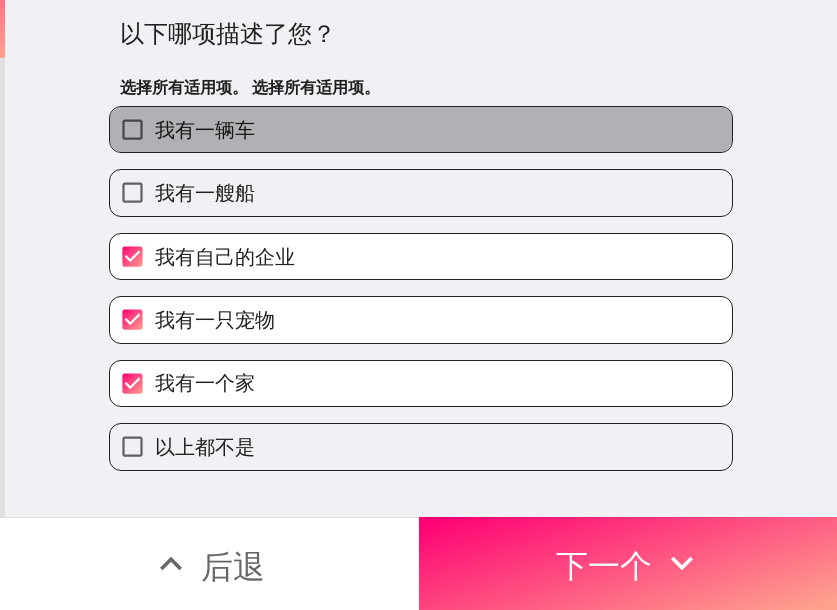 click on "我有一辆车" at bounding box center (421, 129) 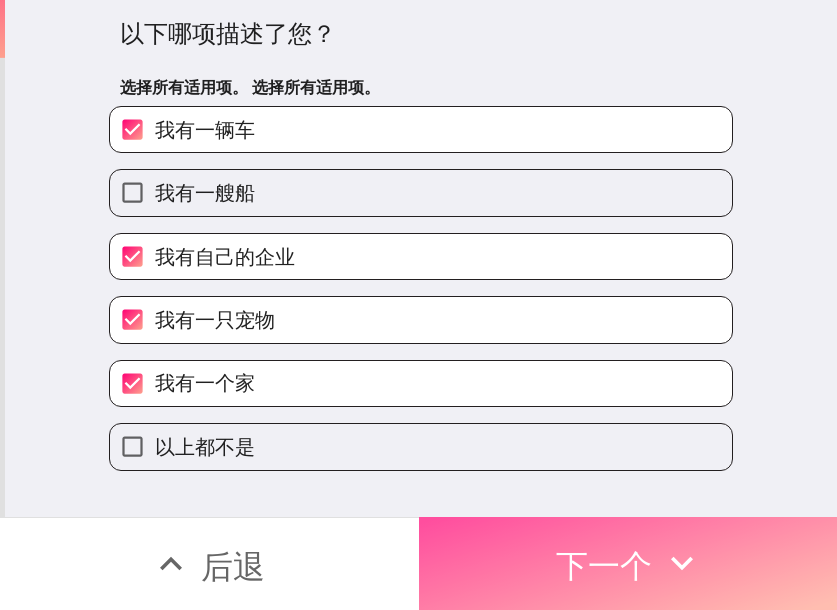 drag, startPoint x: 658, startPoint y: 555, endPoint x: 636, endPoint y: 553, distance: 22.090721 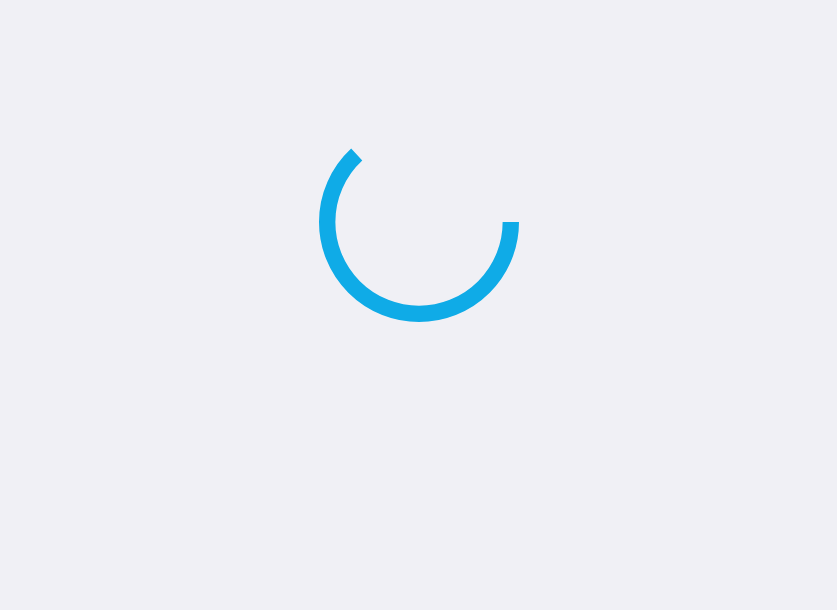 scroll, scrollTop: 0, scrollLeft: 0, axis: both 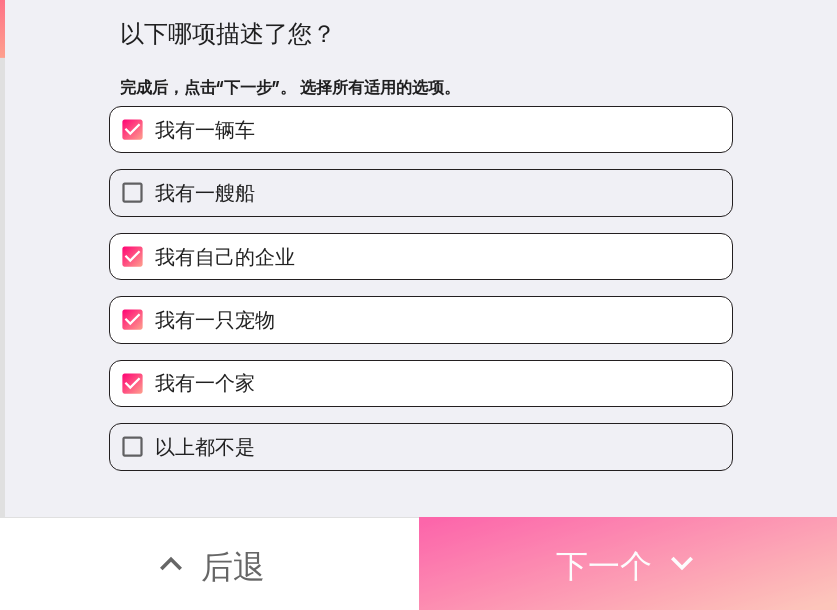 click 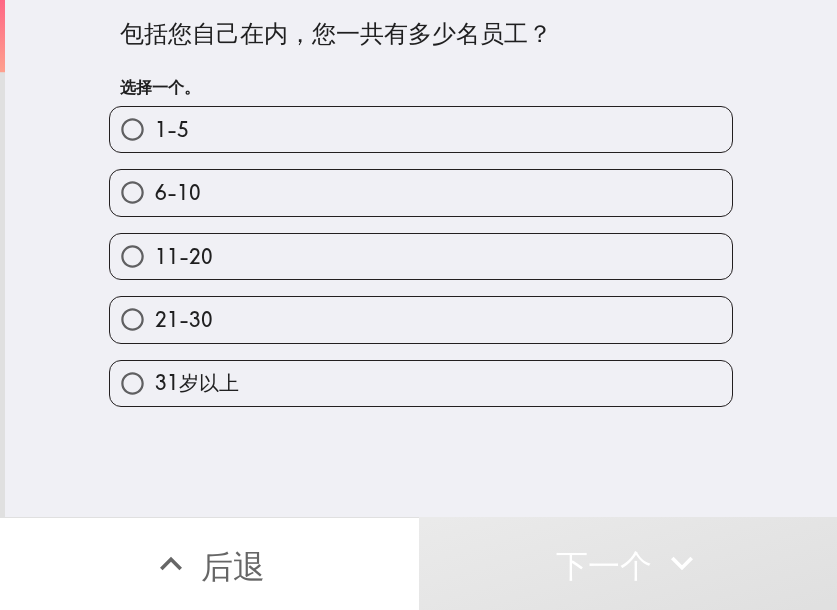 drag, startPoint x: 486, startPoint y: 327, endPoint x: 494, endPoint y: 340, distance: 15.264338 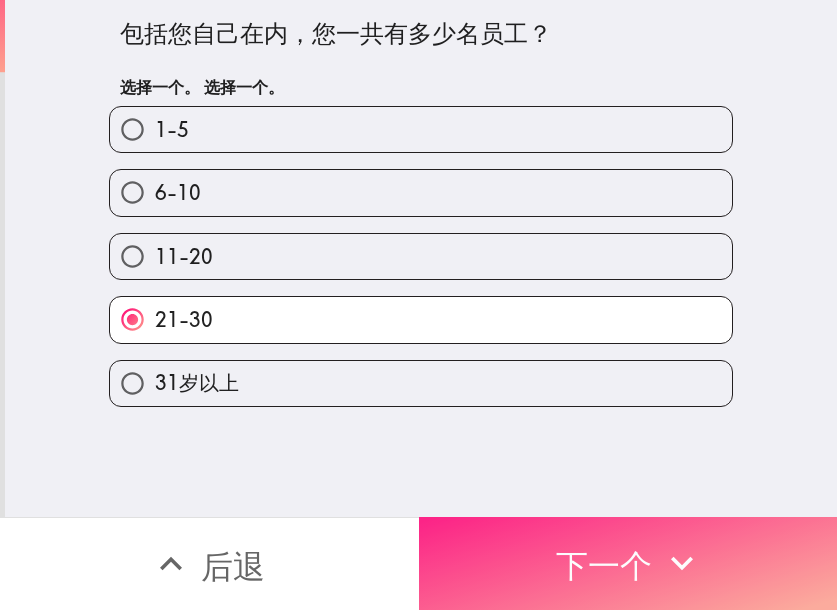 click on "下一个" at bounding box center [628, 563] 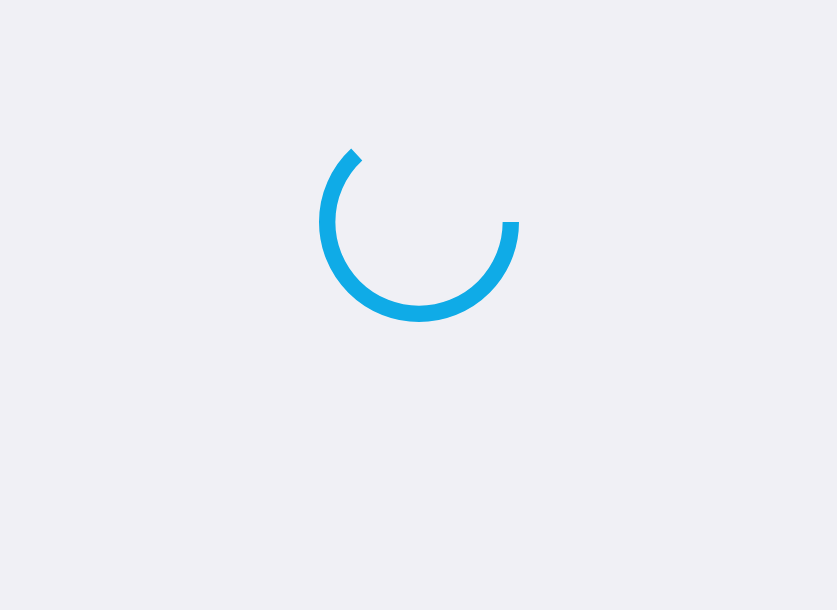 scroll, scrollTop: 0, scrollLeft: 0, axis: both 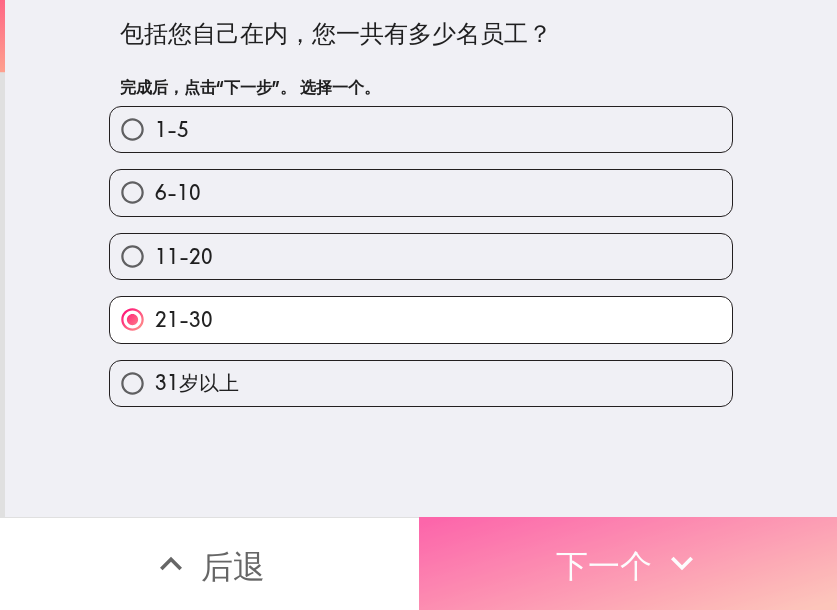 click on "下一个" at bounding box center (604, 566) 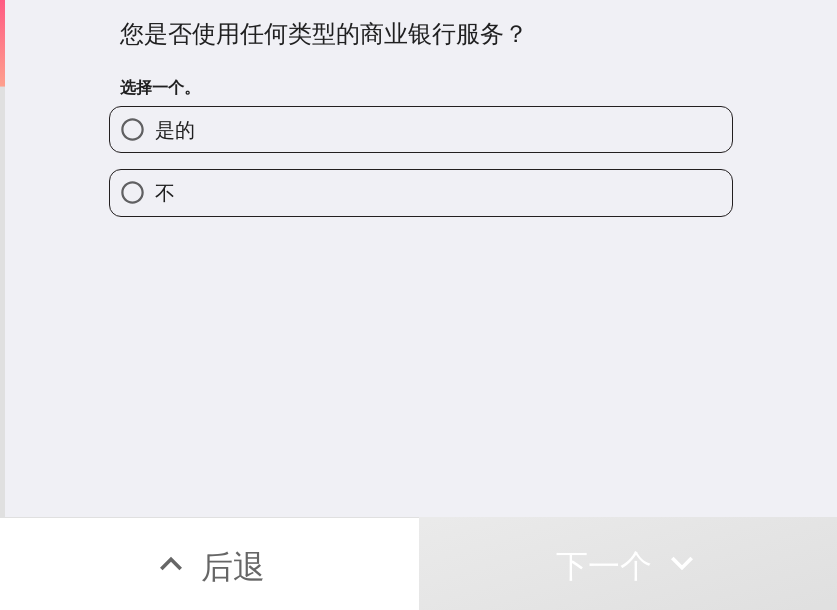 drag, startPoint x: 421, startPoint y: 182, endPoint x: 466, endPoint y: 188, distance: 45.39824 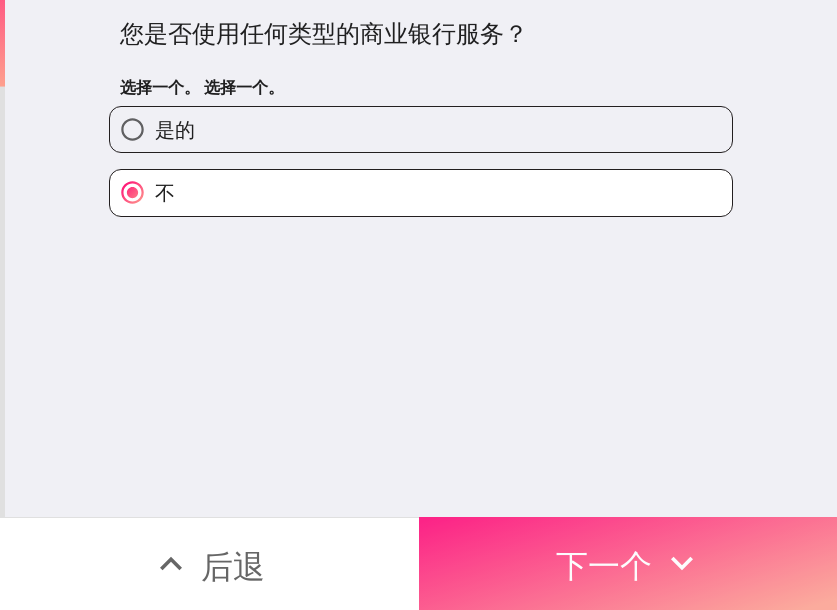 click on "下一个" at bounding box center [604, 566] 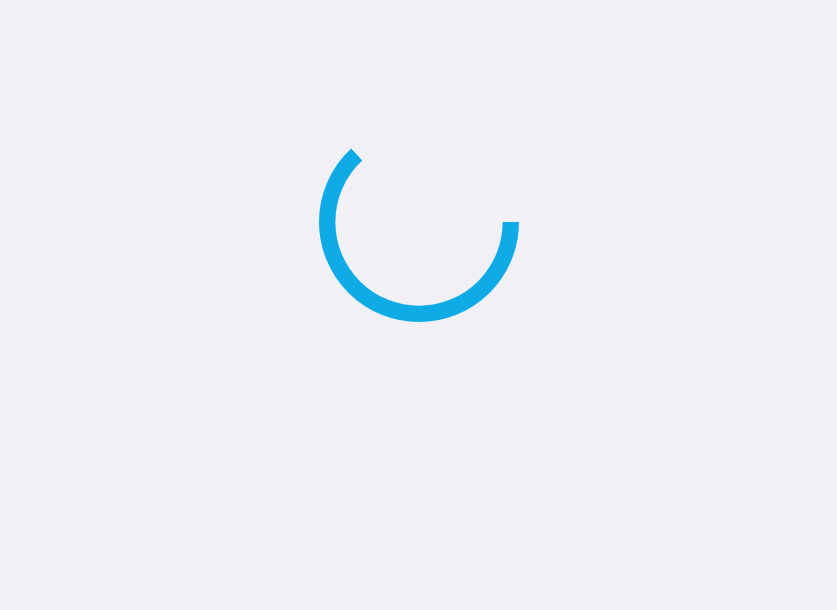 scroll, scrollTop: 0, scrollLeft: 0, axis: both 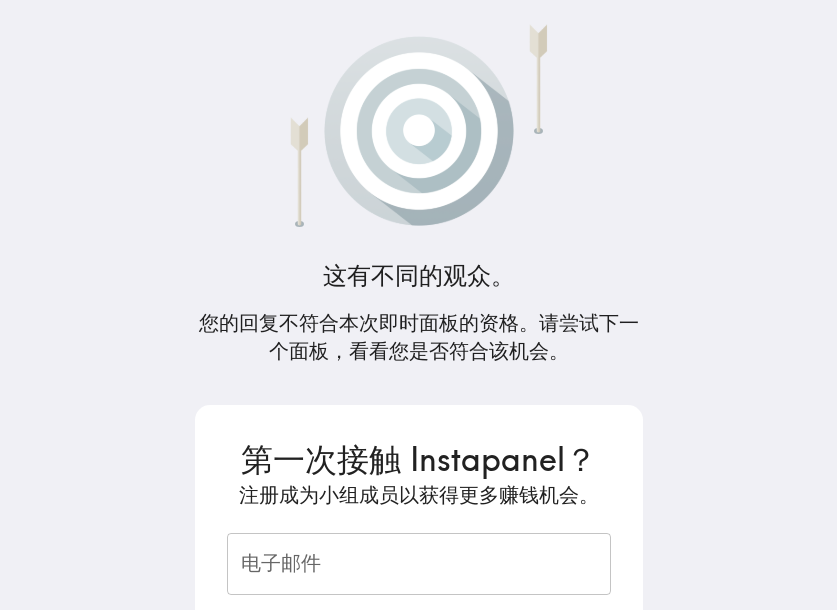 click on "这有不同的观众。 您的回复不符合本次即时面板的资格。请尝试下一个面板，看看您是否符合该机会。 第一次接触 Instapanel？ 注册成为小组成员以获得更多赚钱机会。 电子邮件 电子邮件 报名 如果您有任何疑问， 请联系 panelists@instapanel.com 。" at bounding box center (418, 305) 